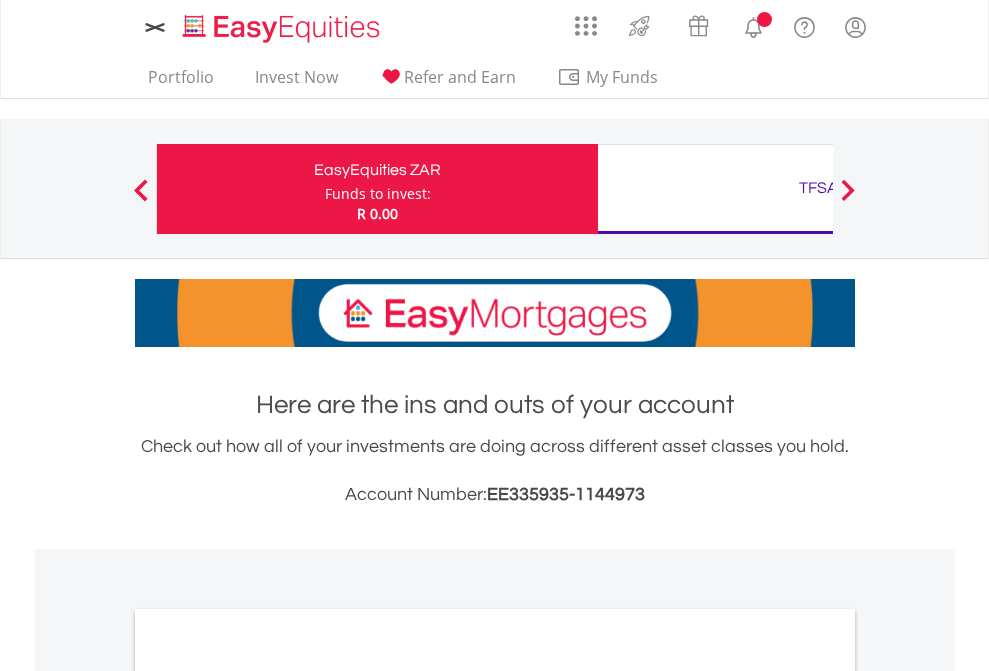 scroll, scrollTop: 0, scrollLeft: 0, axis: both 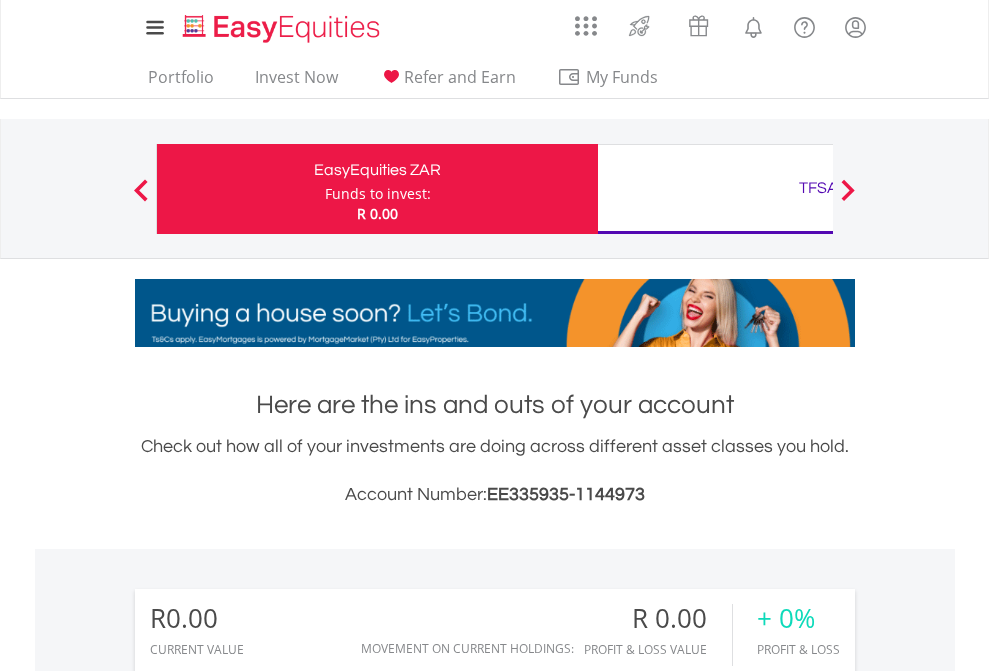 click on "Funds to invest:" at bounding box center [378, 194] 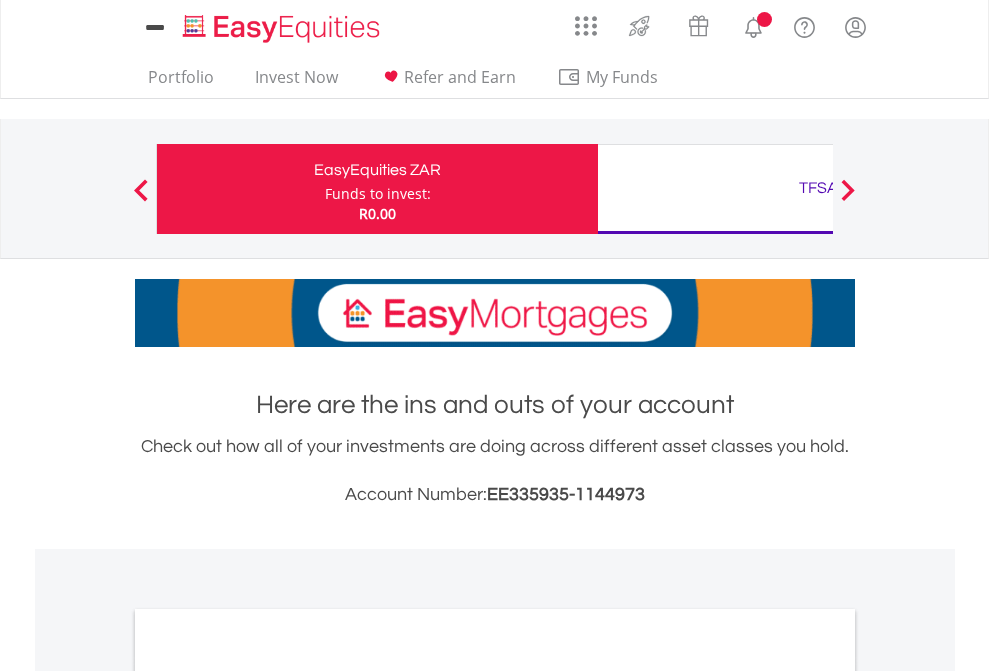 scroll, scrollTop: 0, scrollLeft: 0, axis: both 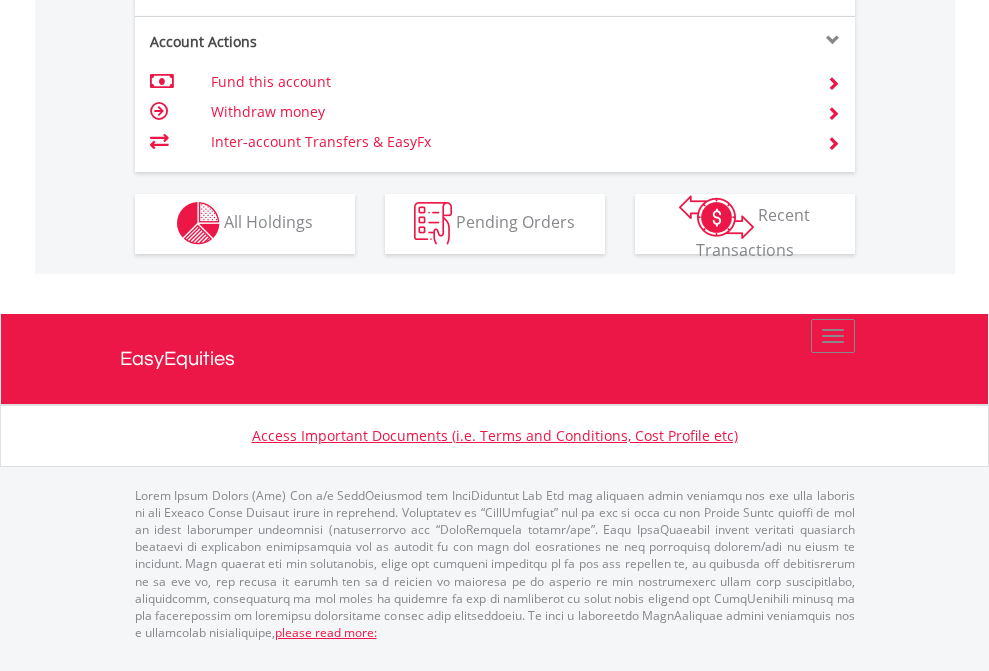 click on "Investment types" at bounding box center (706, -353) 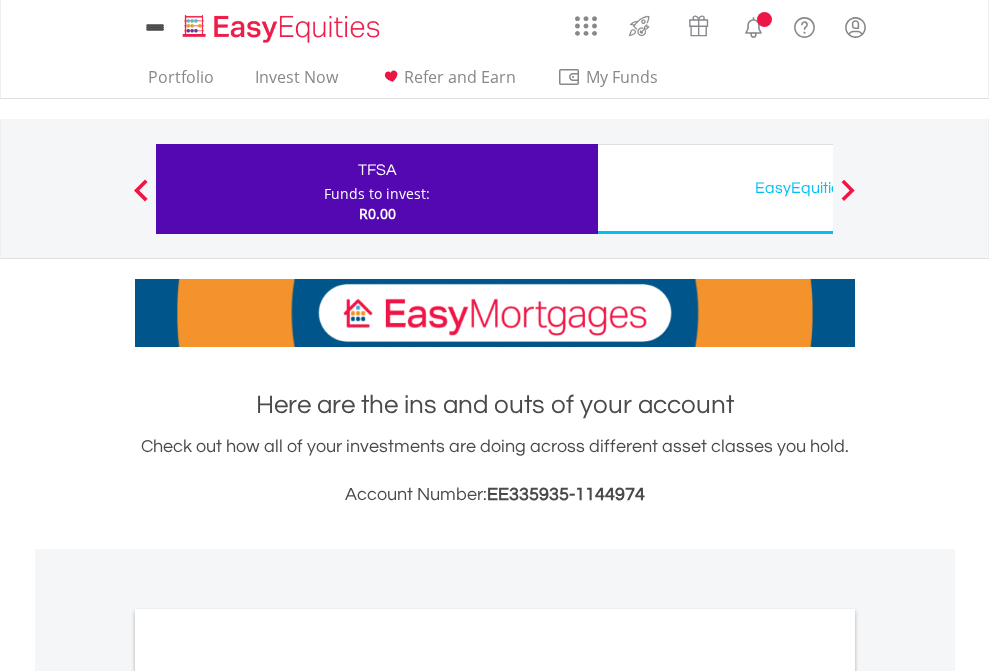 scroll, scrollTop: 0, scrollLeft: 0, axis: both 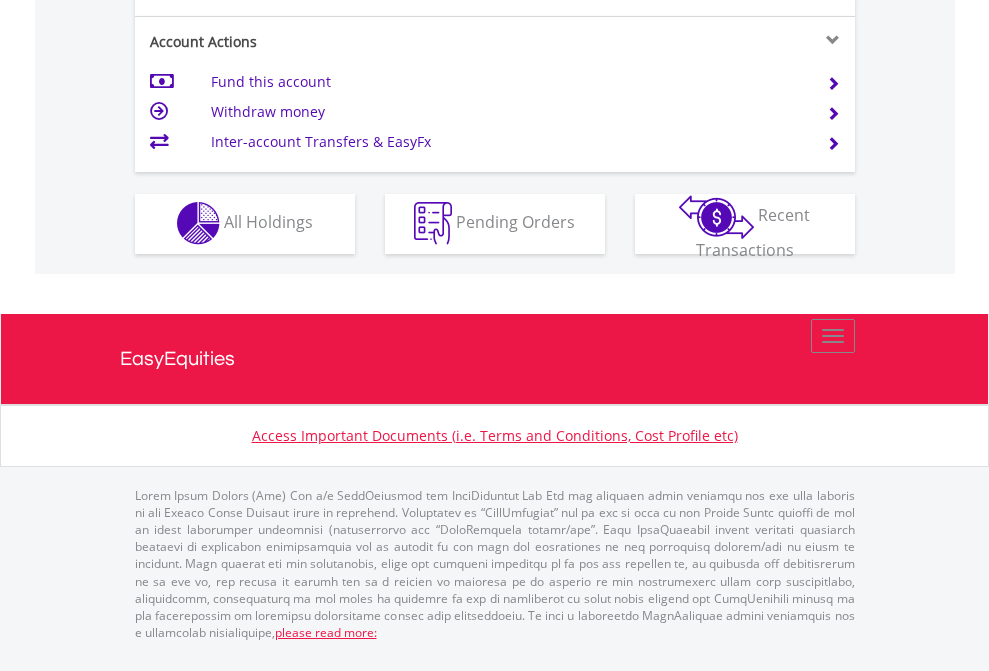click on "Investment types" at bounding box center [706, -353] 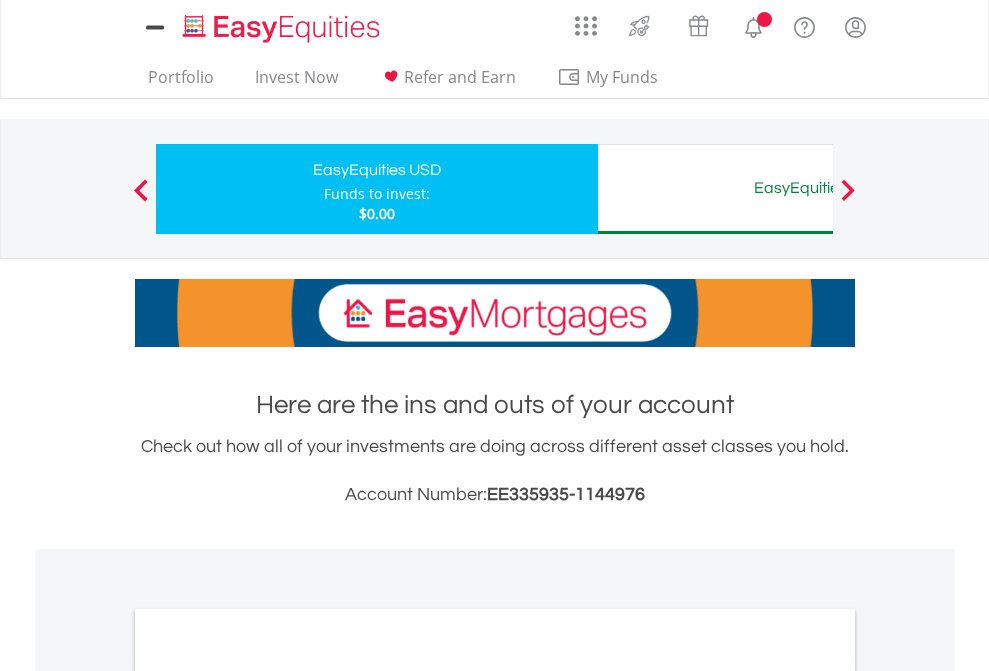 scroll, scrollTop: 0, scrollLeft: 0, axis: both 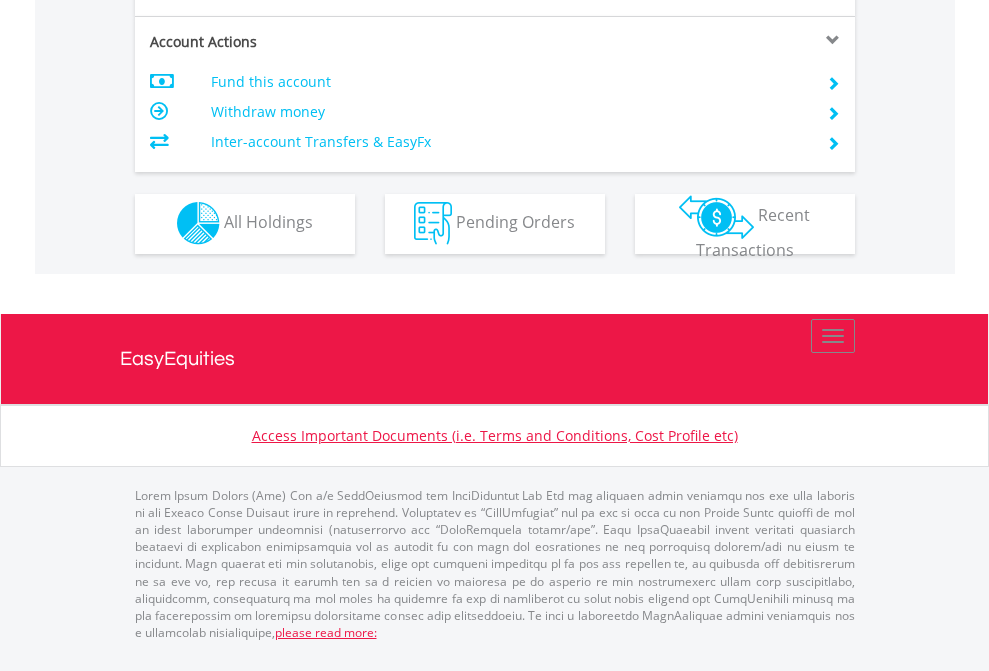 click on "Investment types" at bounding box center [706, -353] 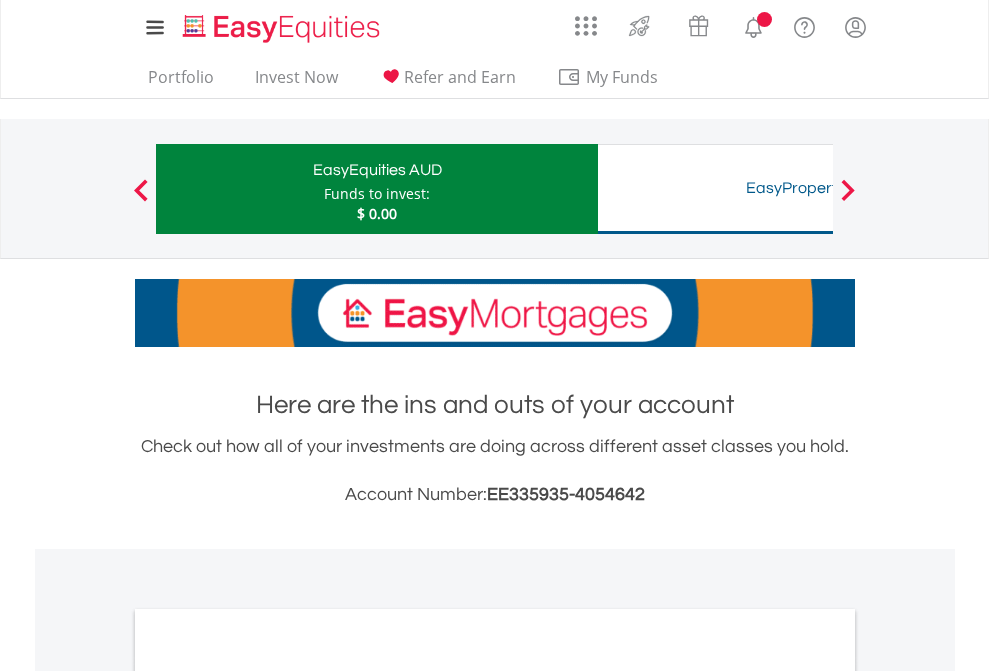 scroll, scrollTop: 0, scrollLeft: 0, axis: both 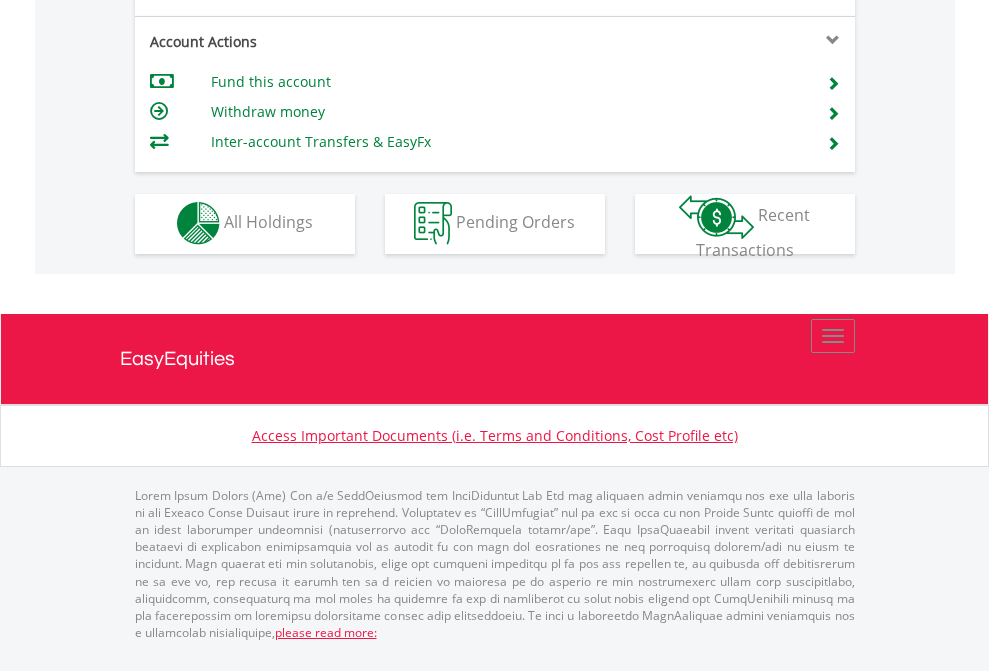 click on "Investment types" at bounding box center [706, -353] 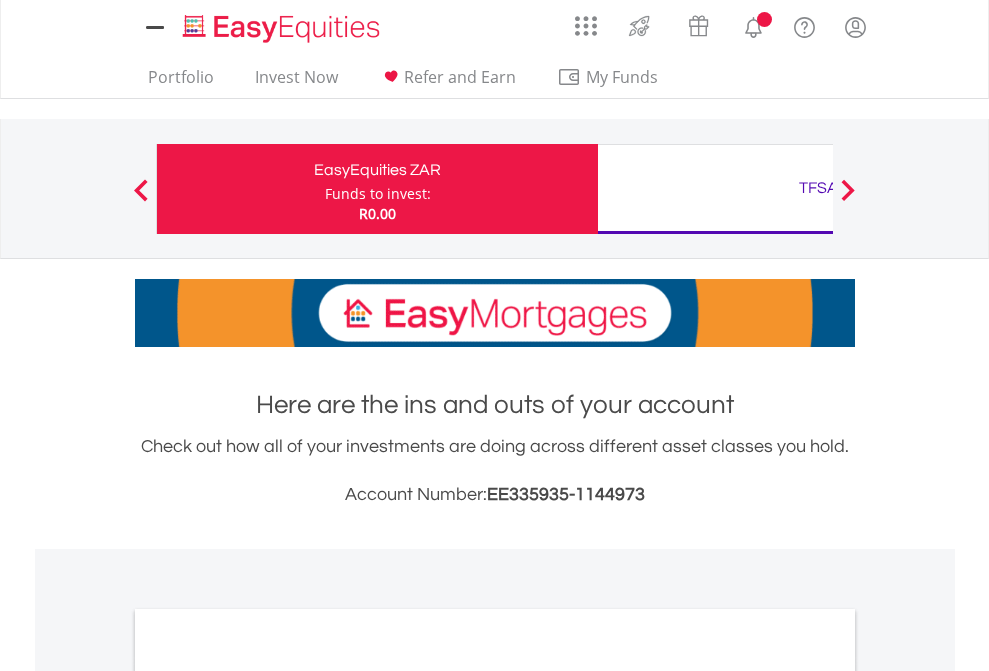 scroll, scrollTop: 0, scrollLeft: 0, axis: both 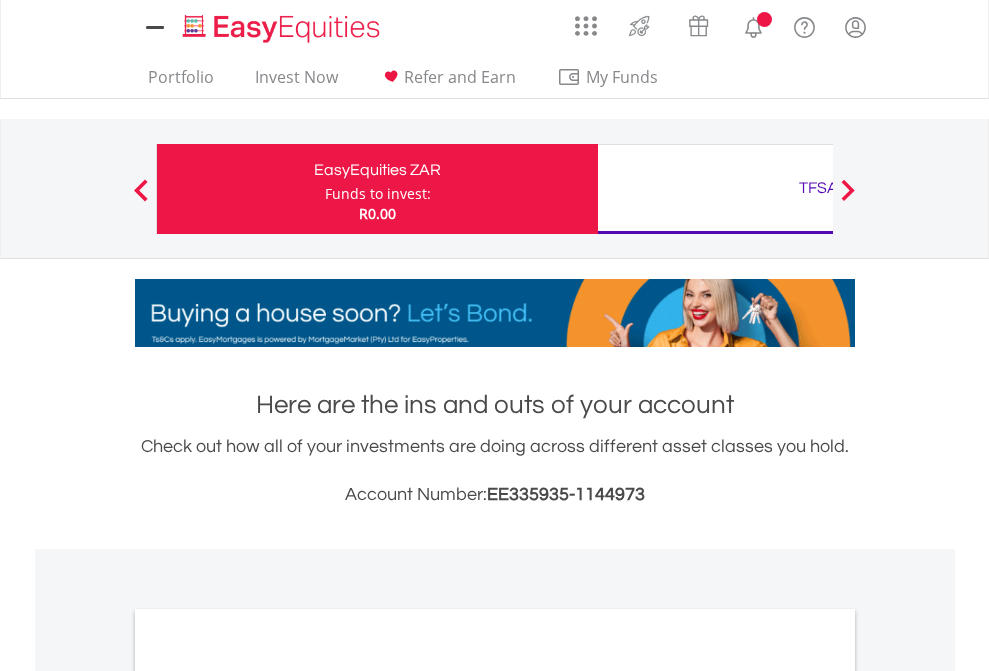 click on "All Holdings" at bounding box center [268, 1096] 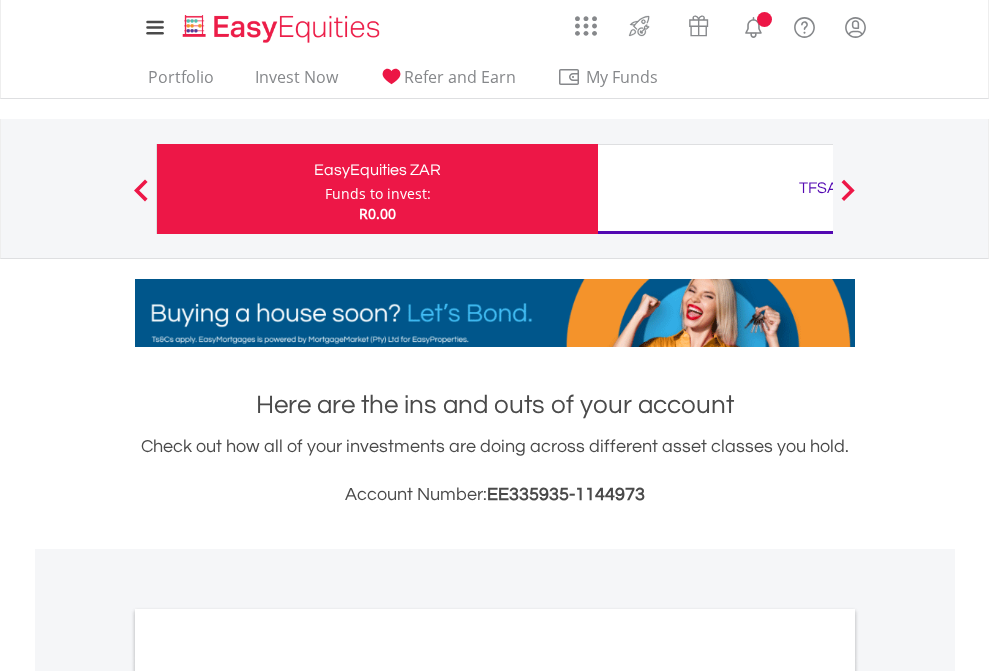 scroll, scrollTop: 1202, scrollLeft: 0, axis: vertical 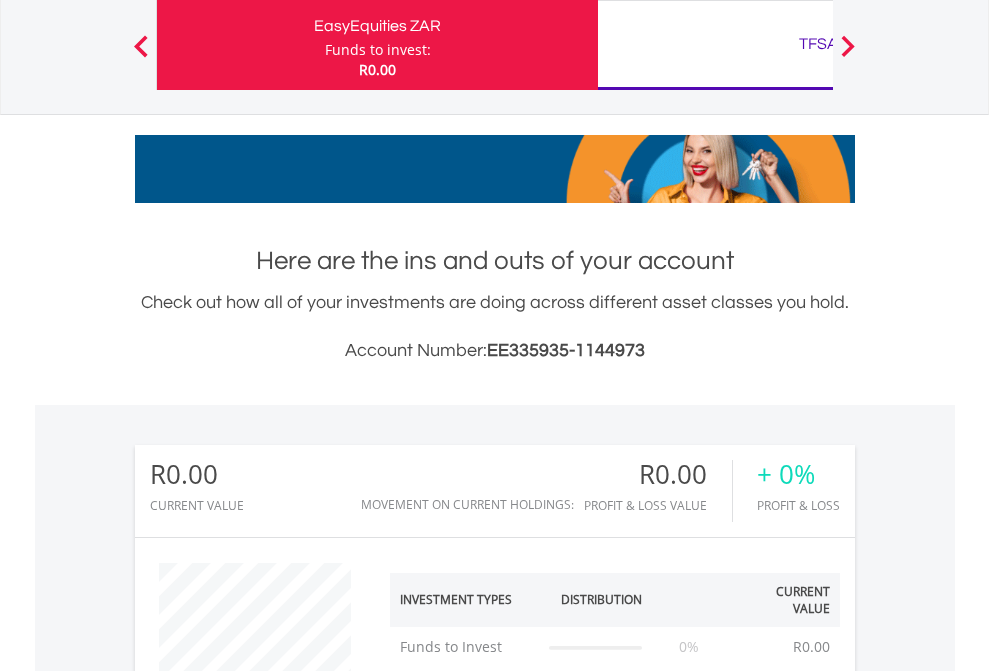 click on "TFSA" at bounding box center (818, 44) 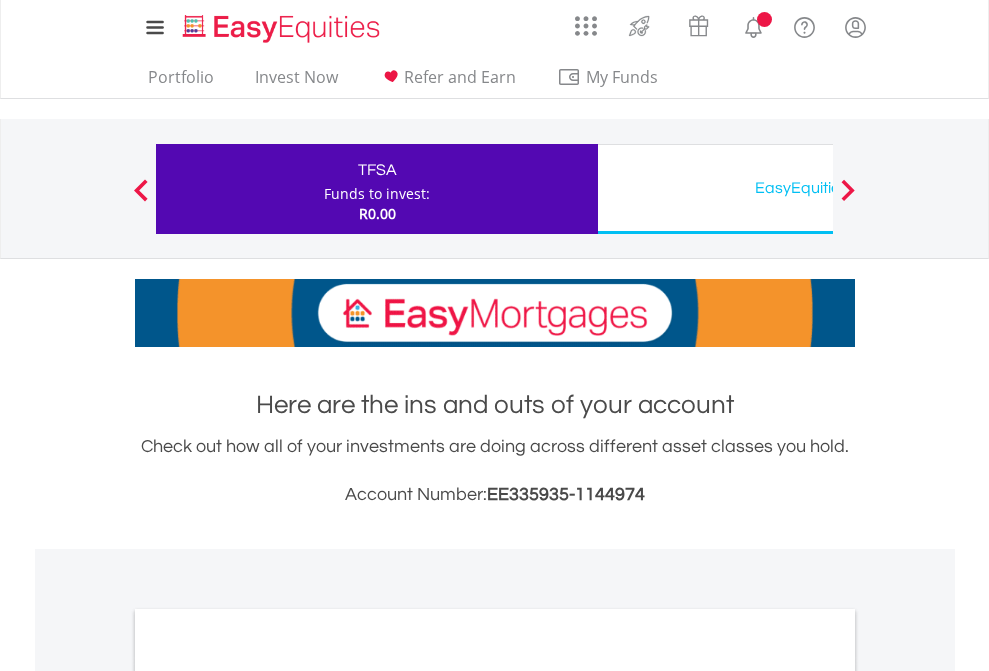 scroll, scrollTop: 1202, scrollLeft: 0, axis: vertical 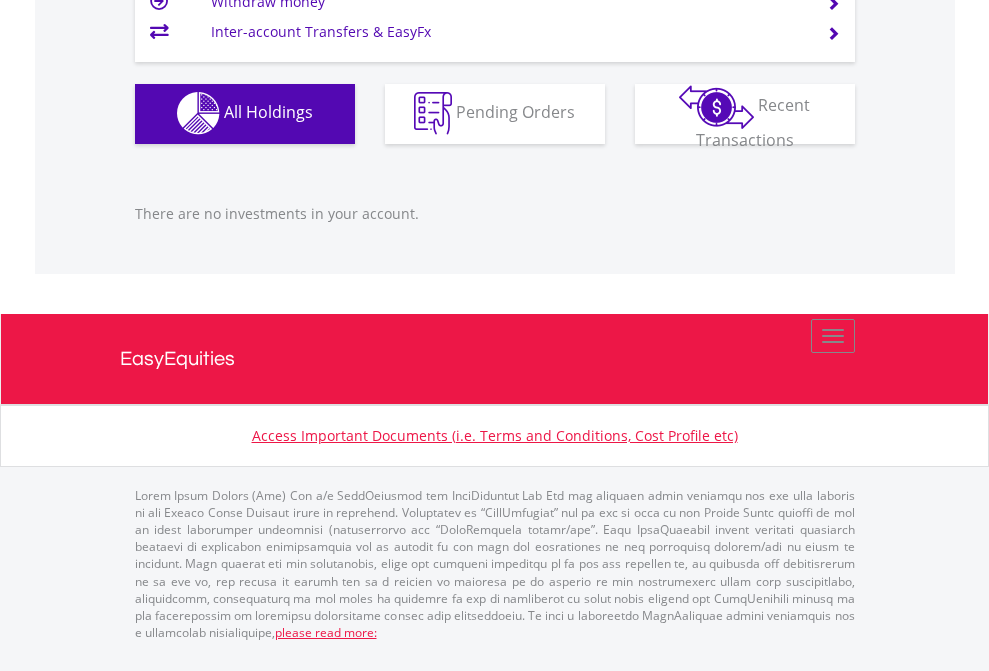 click on "EasyEquities USD" at bounding box center [818, -1142] 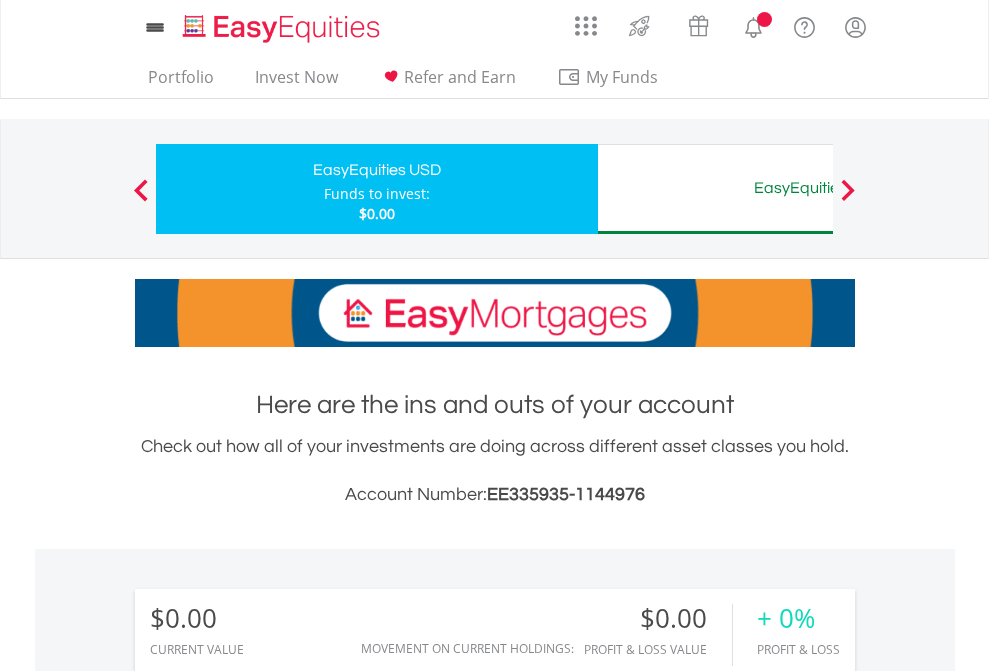 scroll, scrollTop: 0, scrollLeft: 0, axis: both 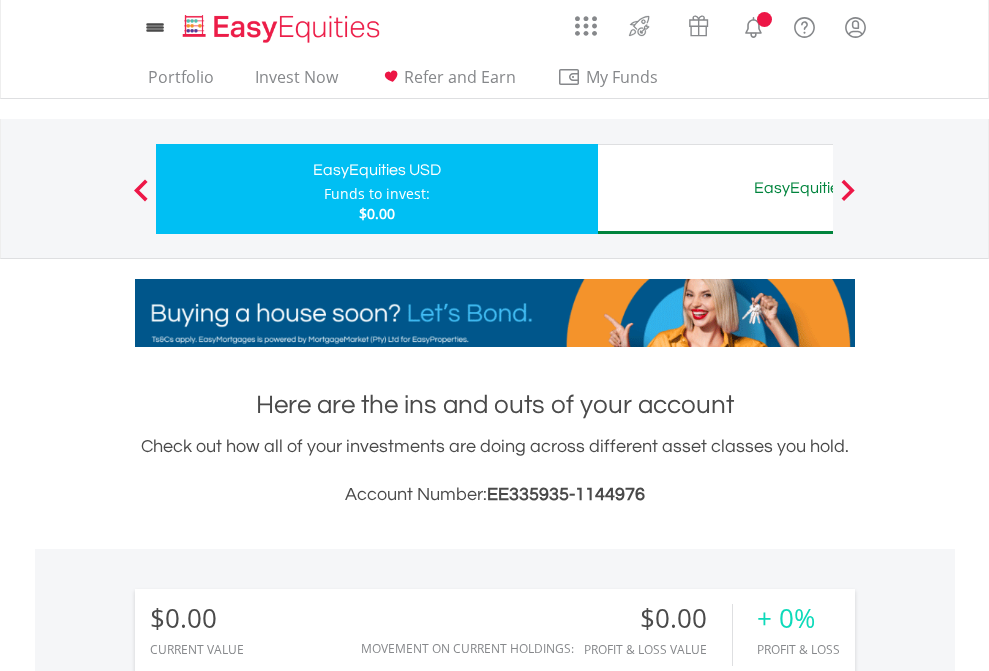 click on "All Holdings" at bounding box center (268, 1442) 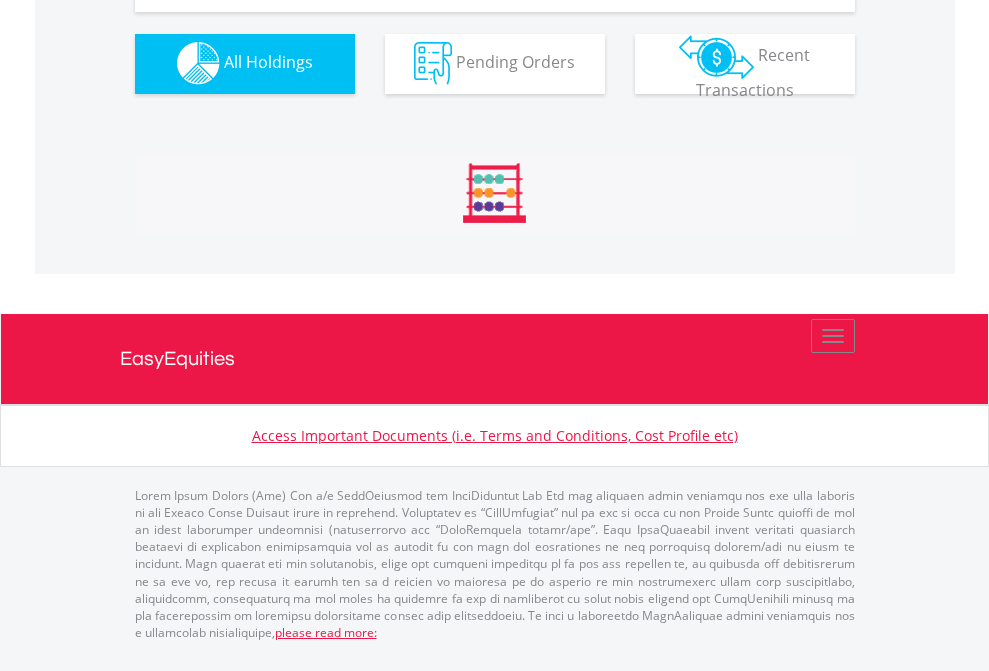 scroll, scrollTop: 1980, scrollLeft: 0, axis: vertical 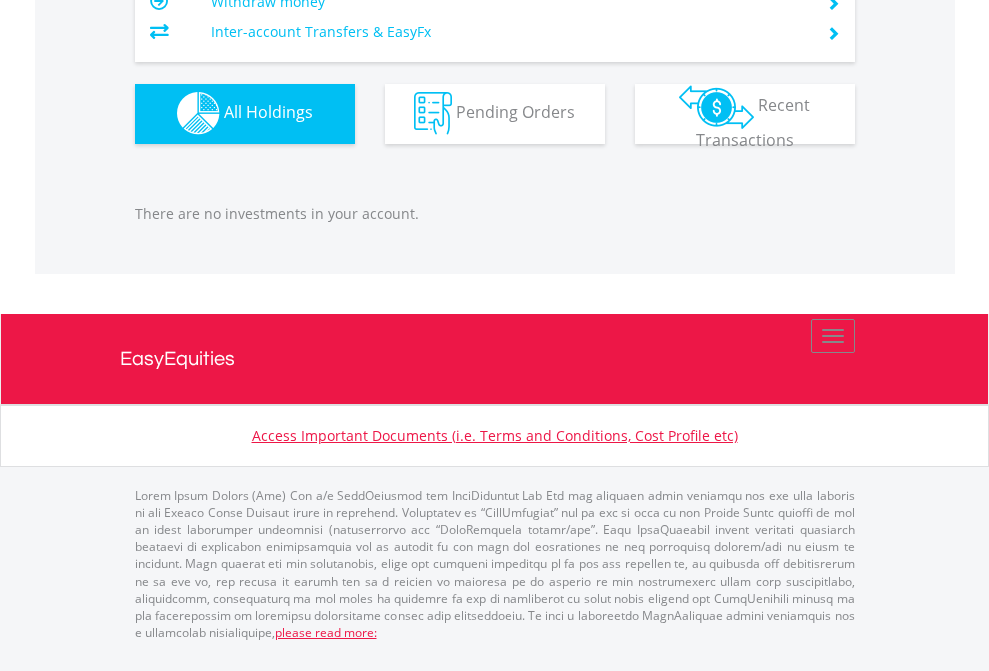 click on "EasyEquities AUD" at bounding box center [818, -1142] 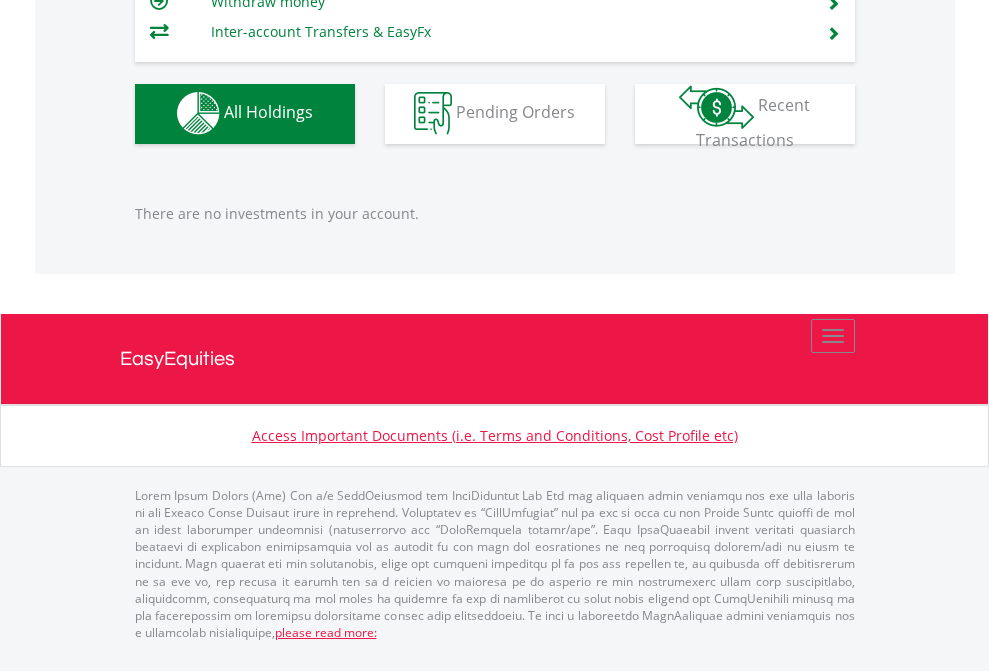 scroll, scrollTop: 1980, scrollLeft: 0, axis: vertical 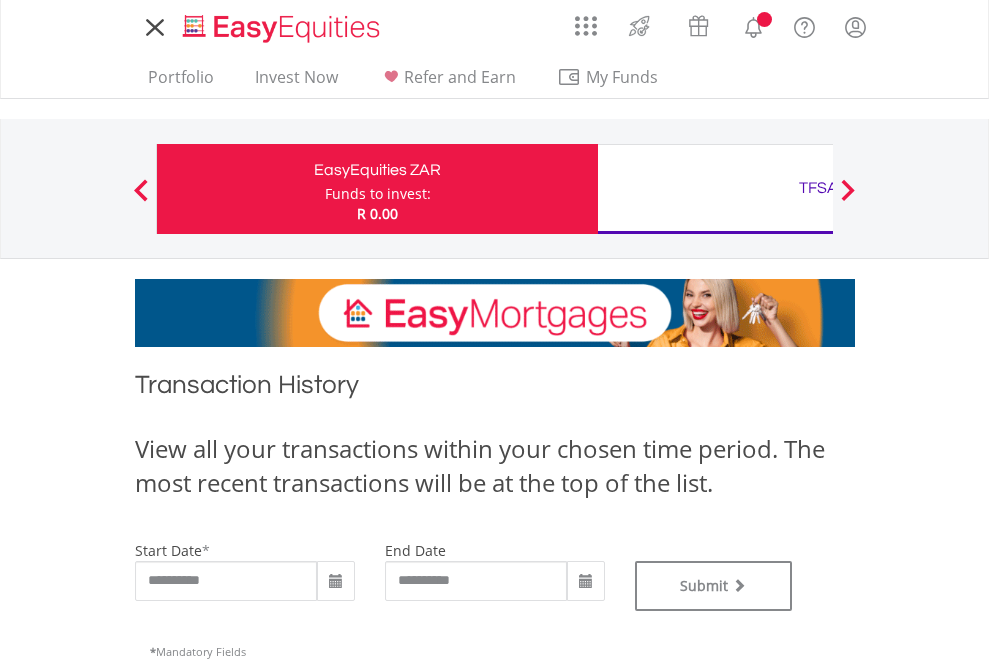 type on "**********" 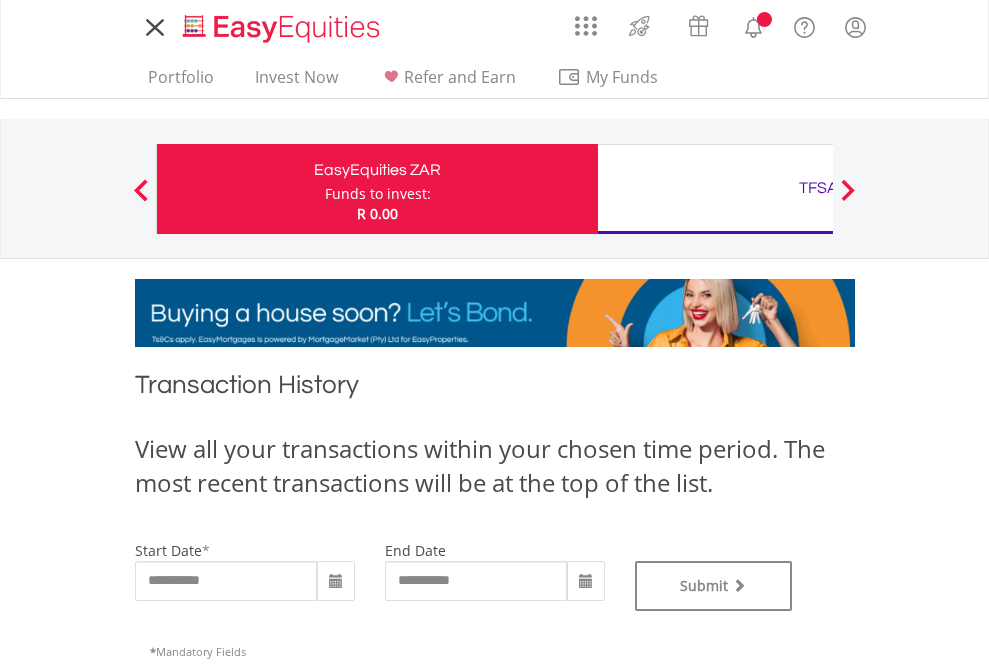 type on "**********" 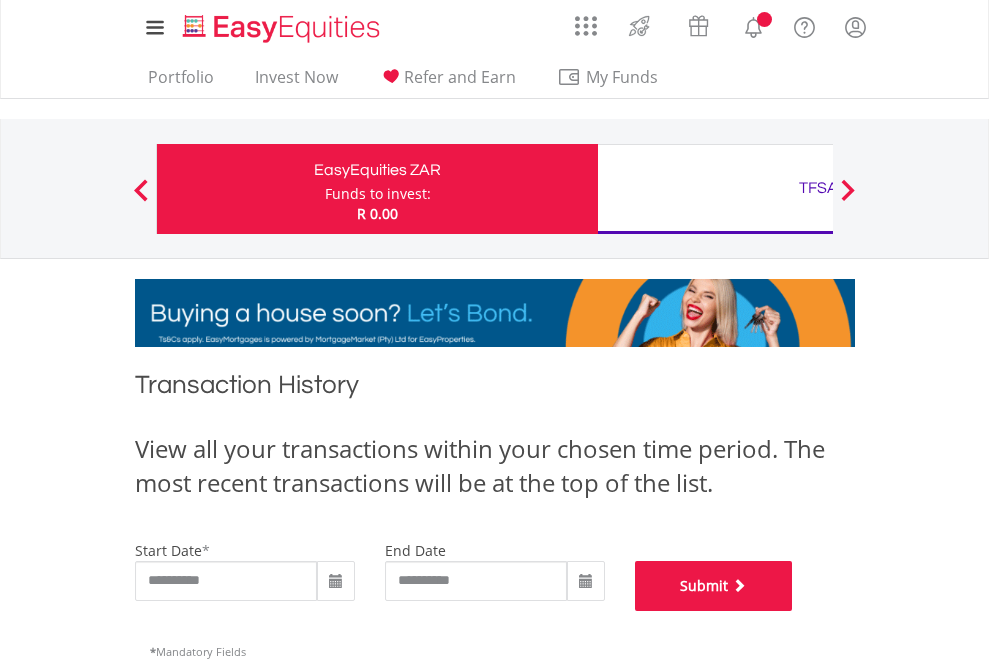 click on "Submit" at bounding box center (714, 586) 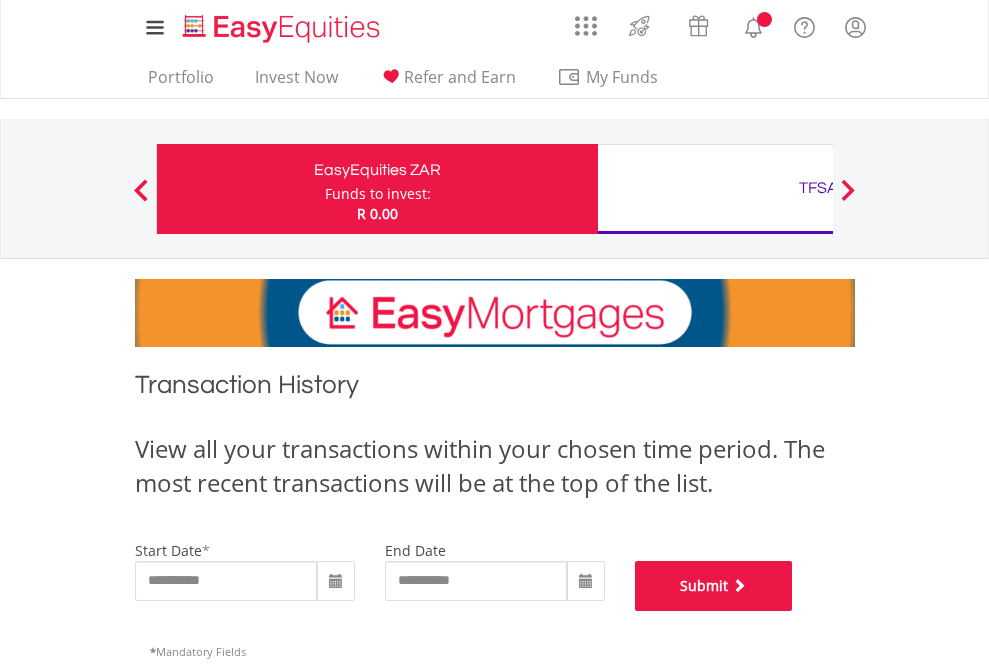 scroll, scrollTop: 811, scrollLeft: 0, axis: vertical 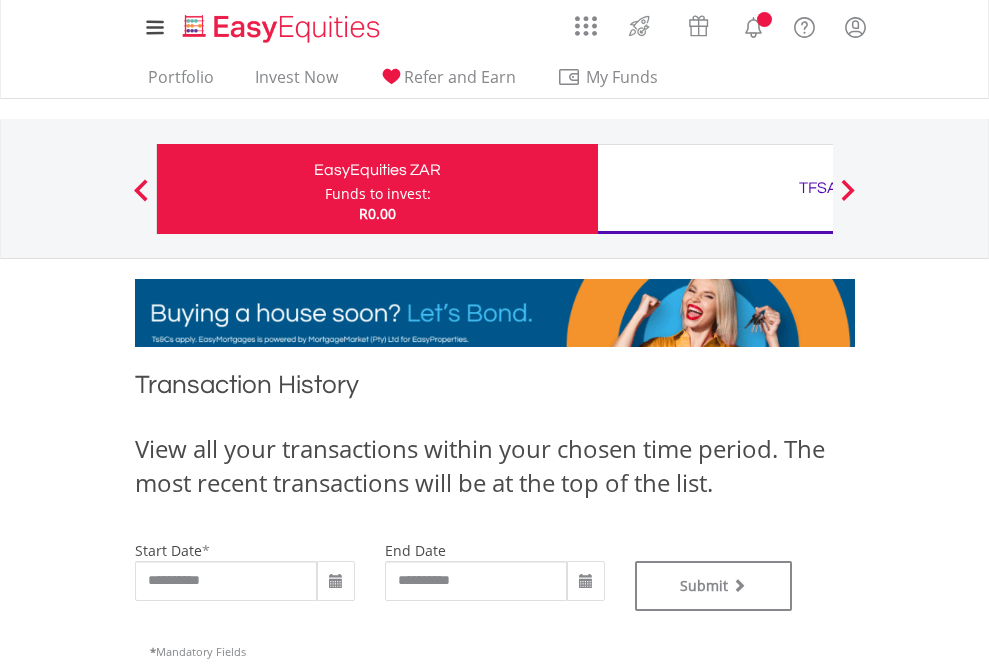 click on "TFSA" at bounding box center (818, 188) 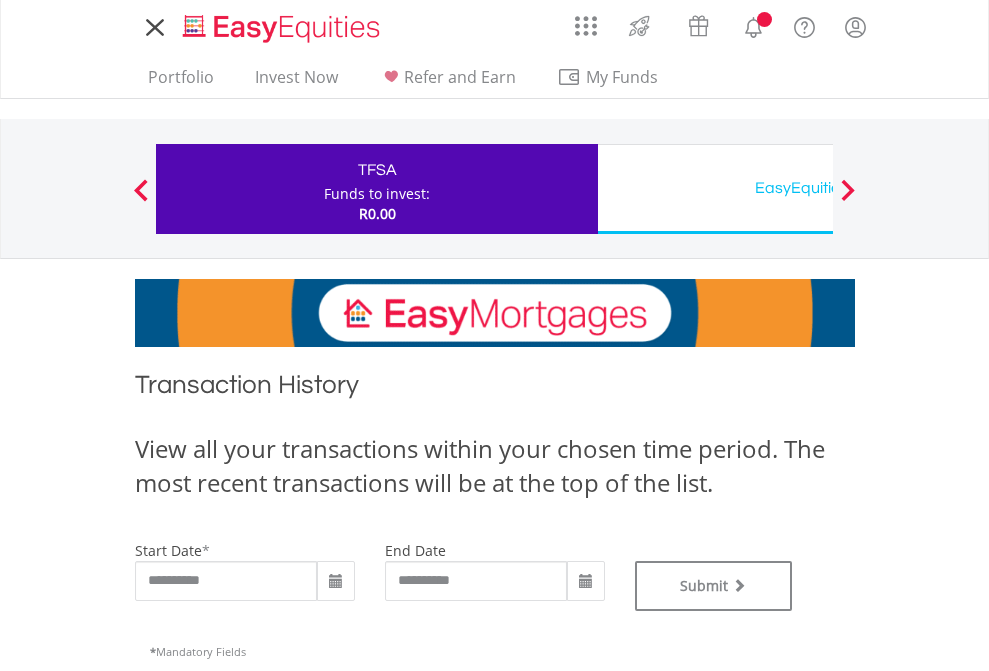 scroll, scrollTop: 0, scrollLeft: 0, axis: both 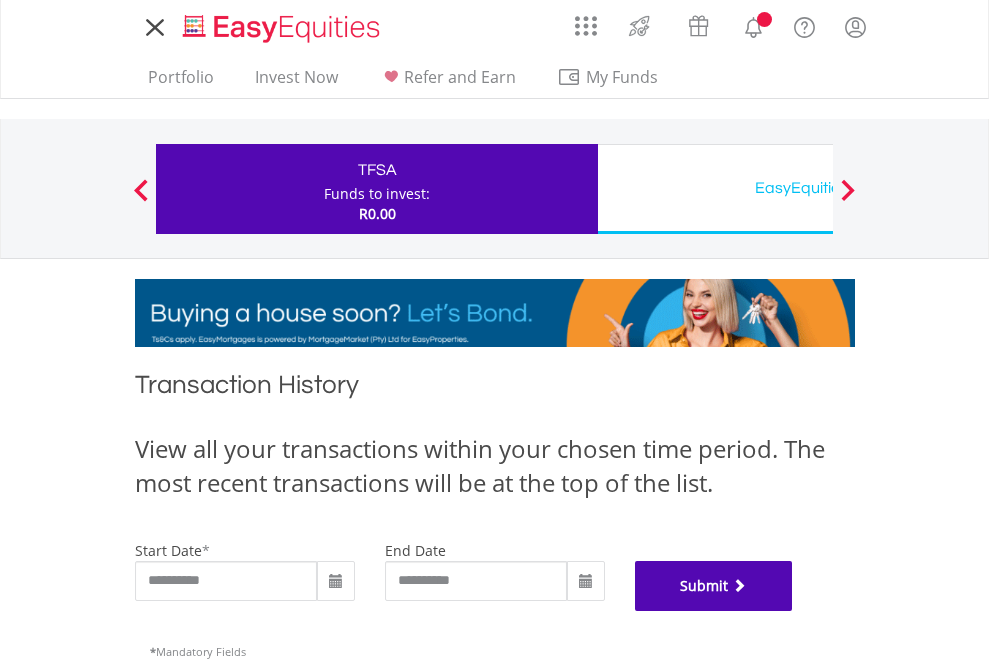 click on "Submit" at bounding box center [714, 586] 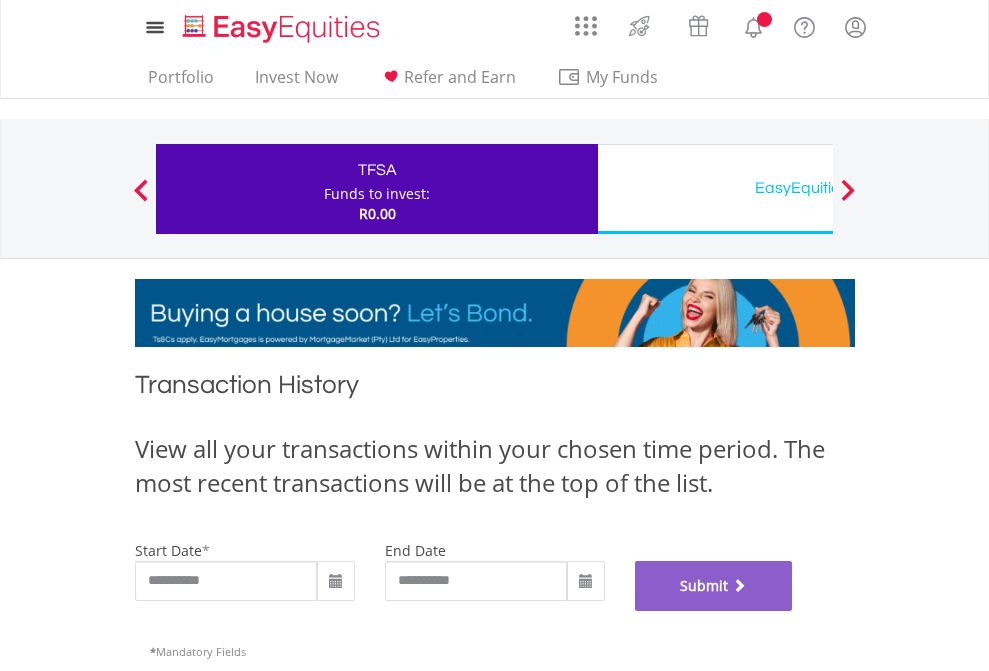 scroll, scrollTop: 811, scrollLeft: 0, axis: vertical 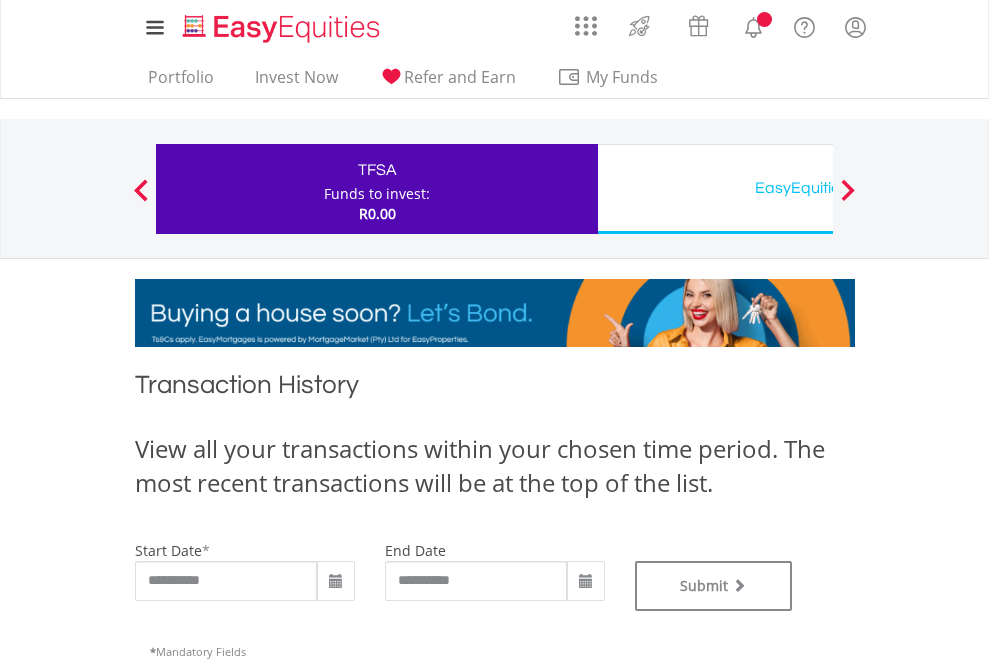 click on "EasyEquities USD" at bounding box center (818, 188) 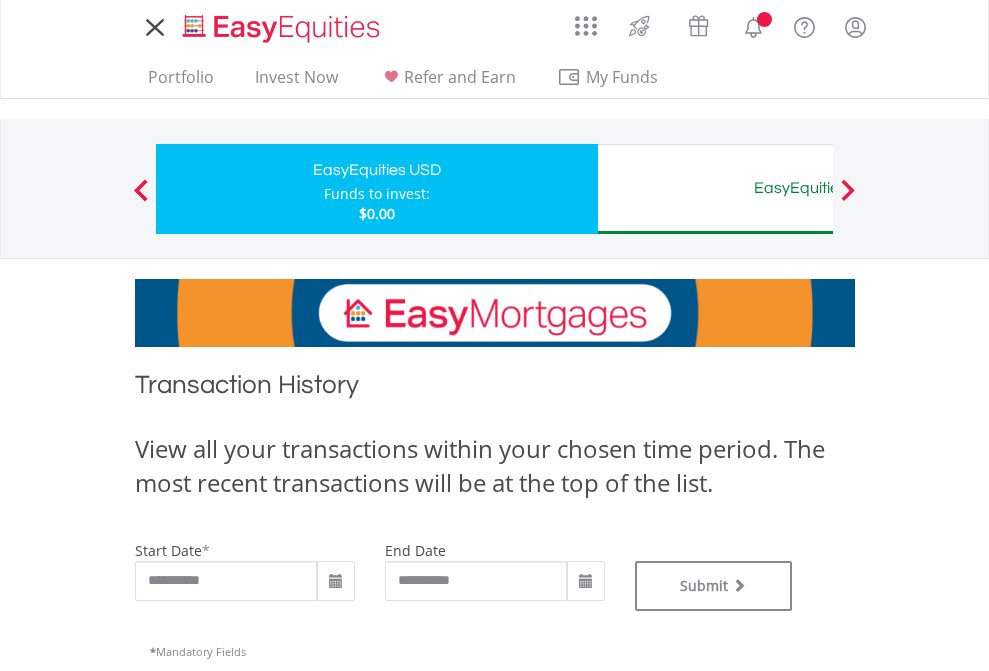 scroll, scrollTop: 0, scrollLeft: 0, axis: both 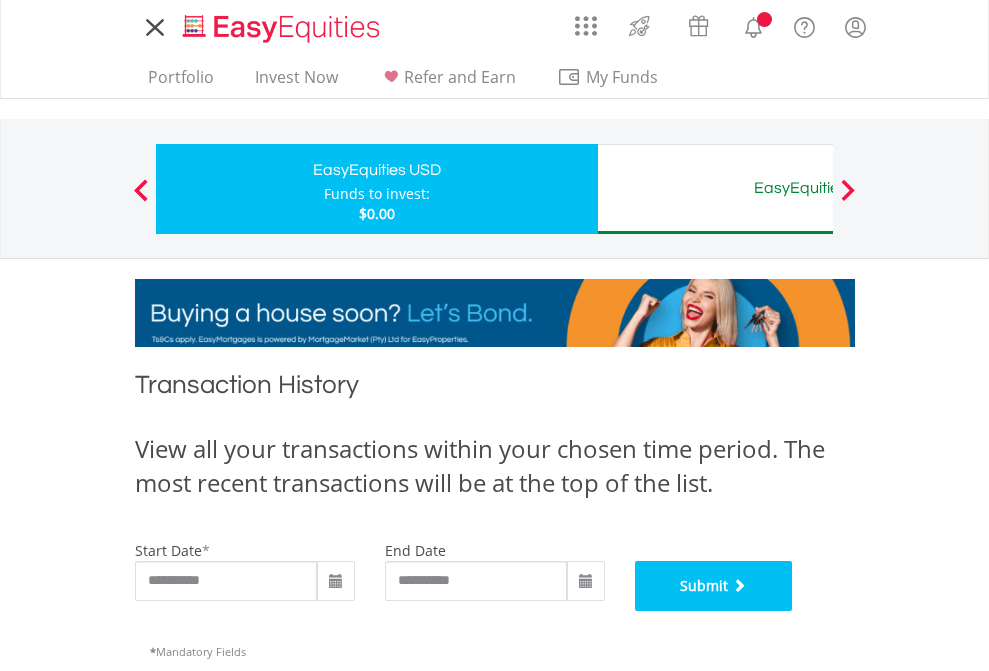 click on "Submit" at bounding box center [714, 586] 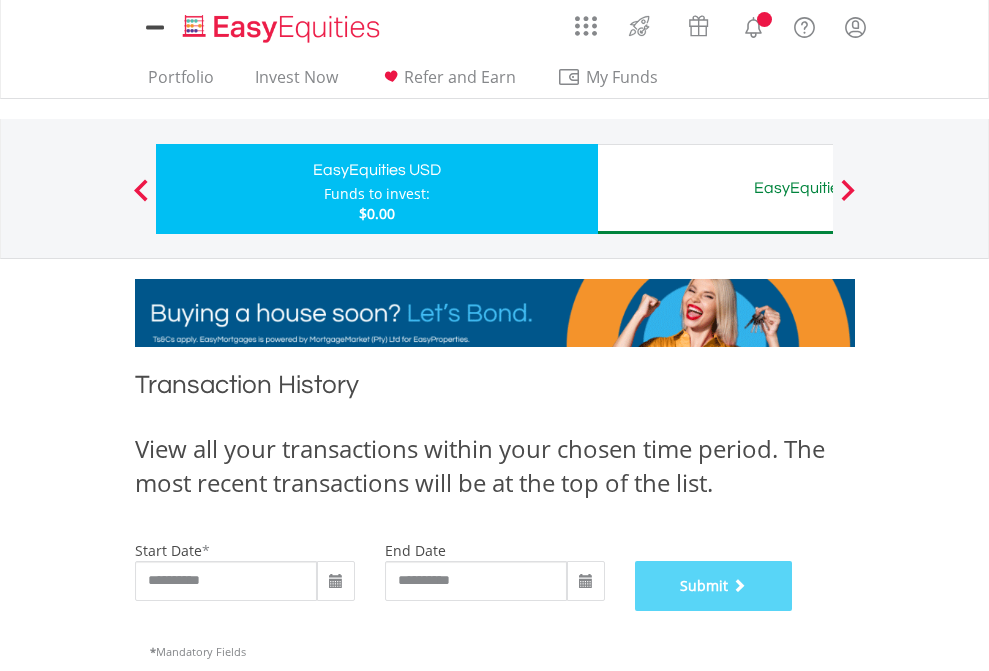 scroll, scrollTop: 811, scrollLeft: 0, axis: vertical 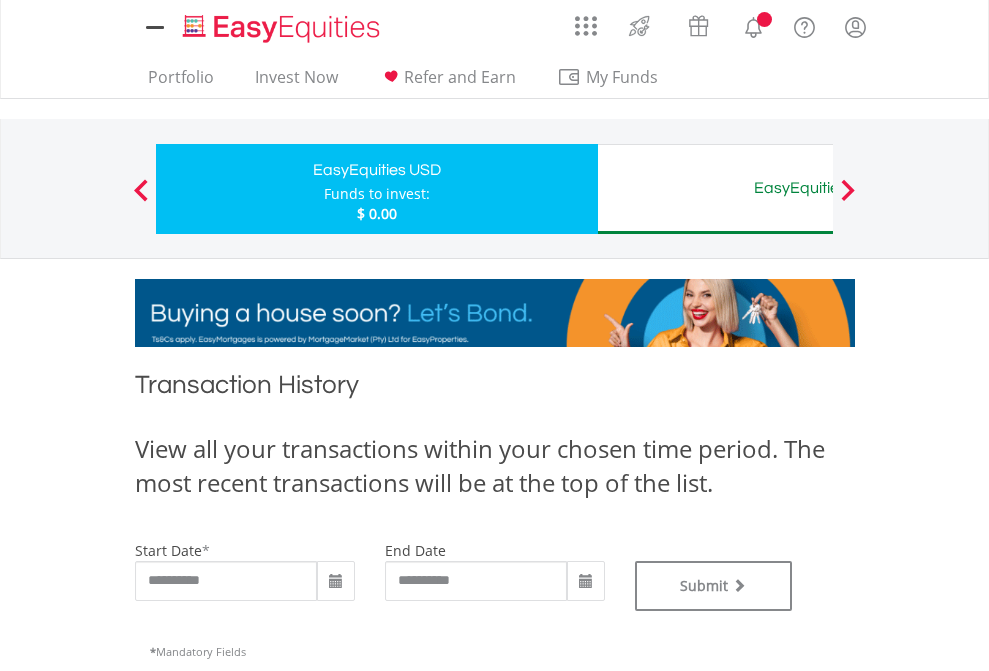 click on "EasyEquities AUD" at bounding box center (818, 188) 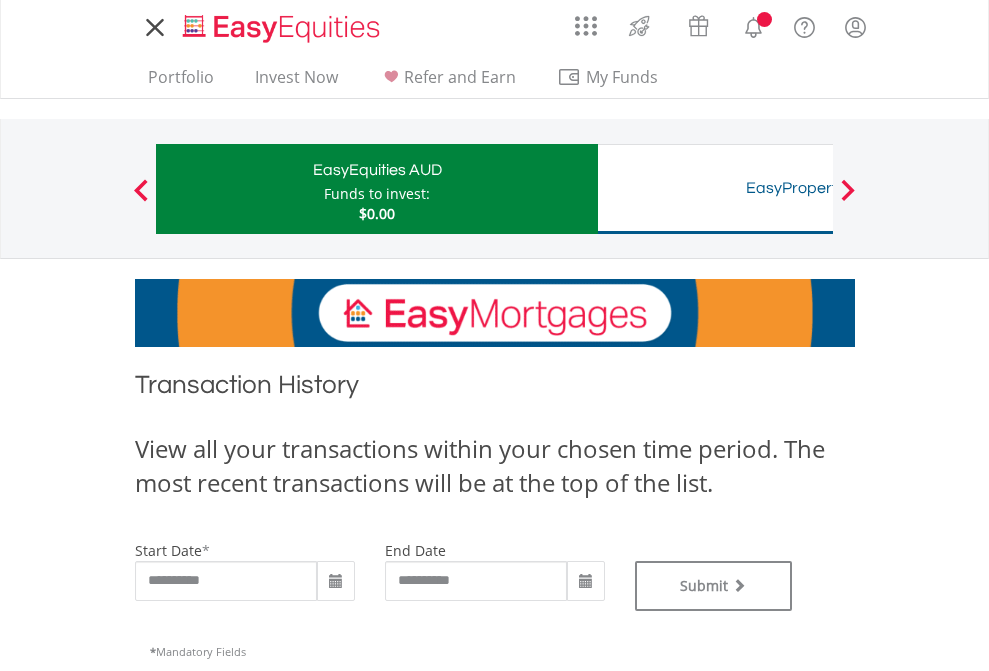 scroll, scrollTop: 0, scrollLeft: 0, axis: both 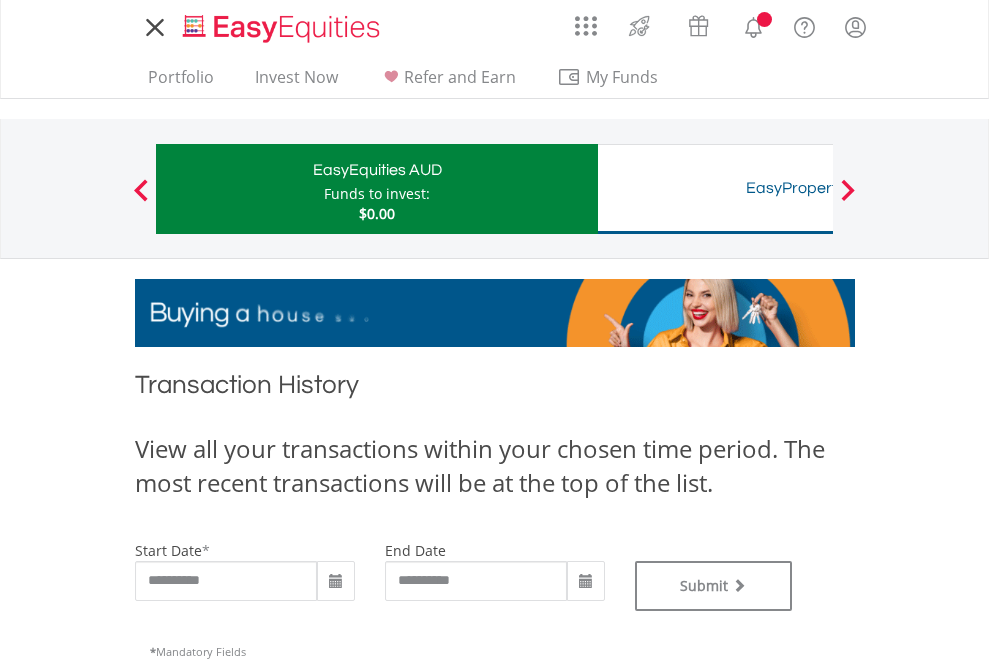 type on "**********" 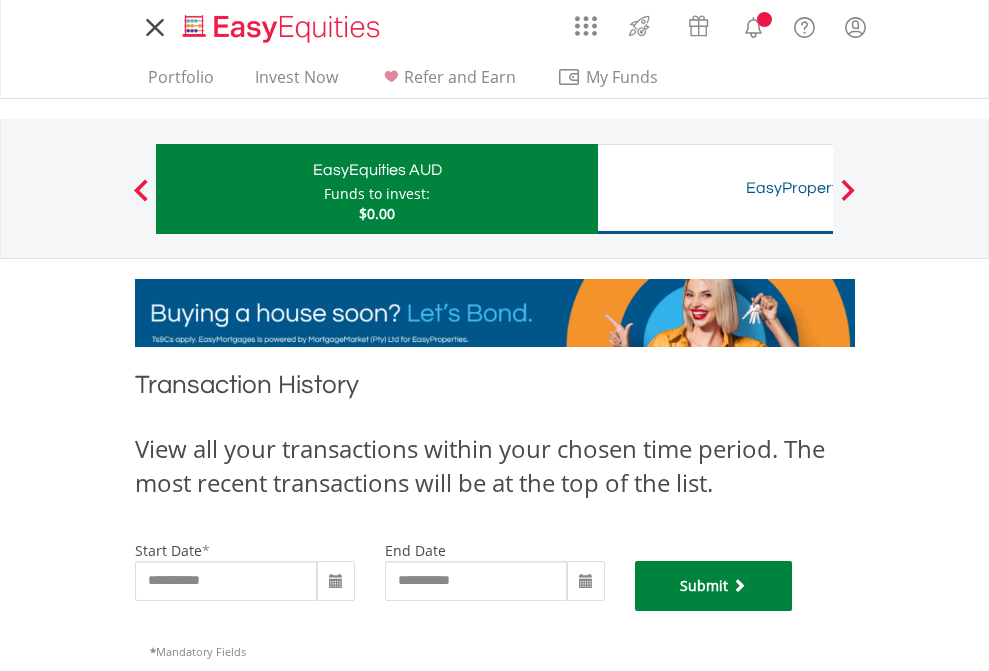 click on "Submit" at bounding box center (714, 586) 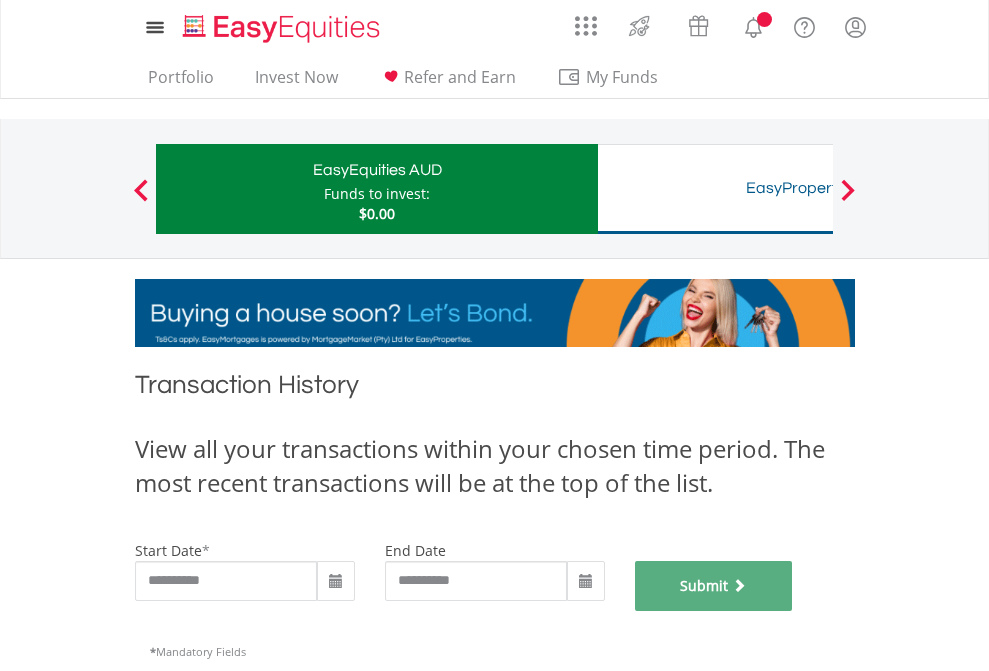 scroll, scrollTop: 811, scrollLeft: 0, axis: vertical 